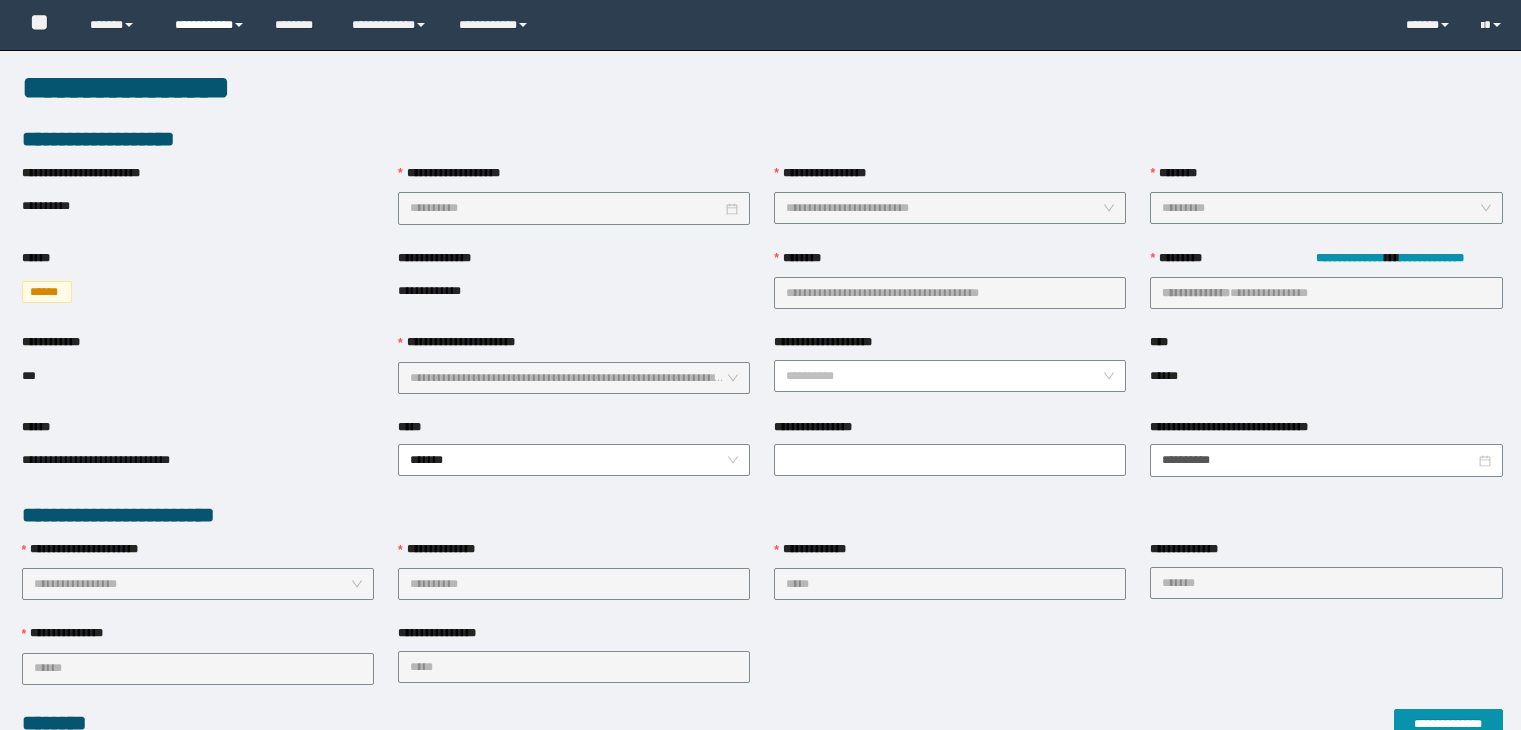 scroll, scrollTop: 200, scrollLeft: 0, axis: vertical 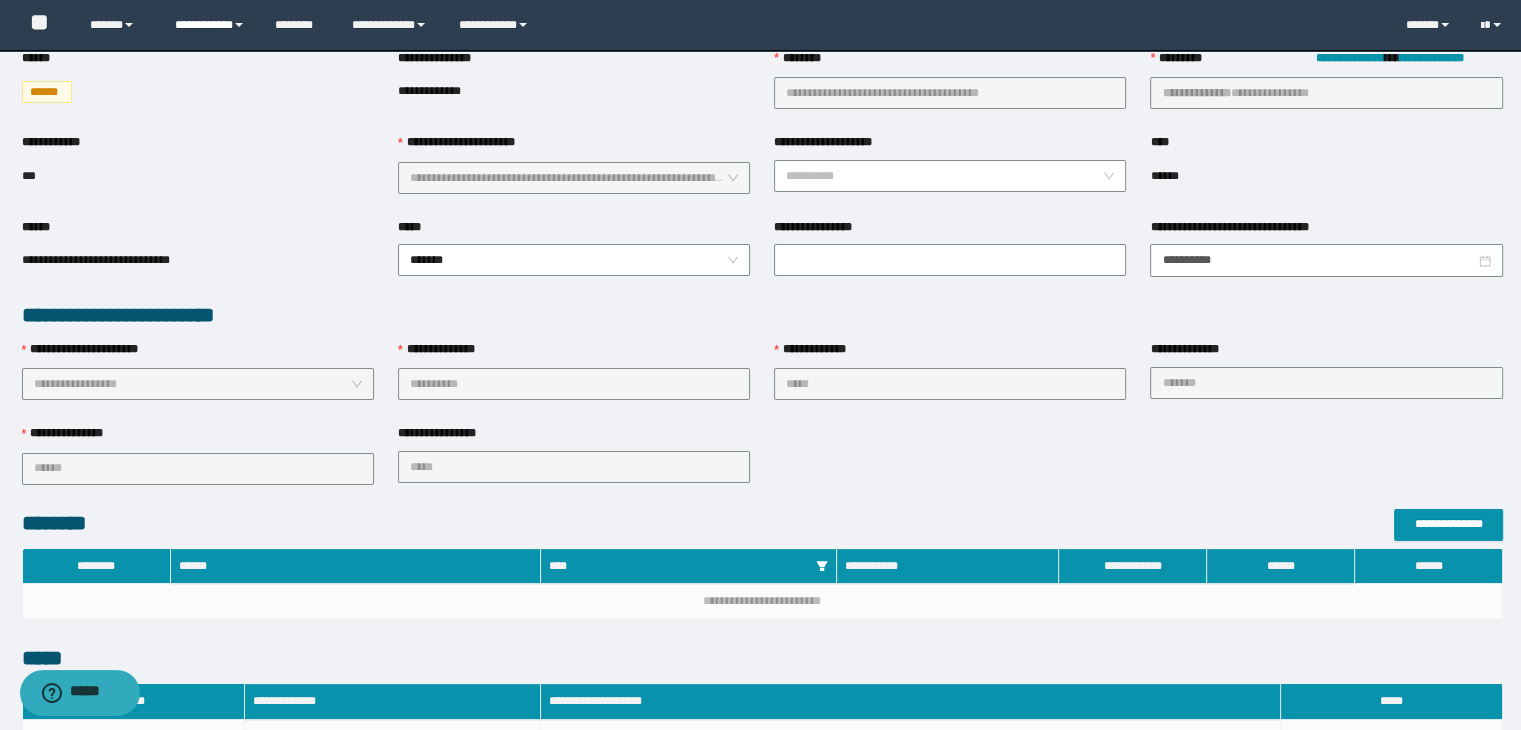 click on "**********" at bounding box center (210, 25) 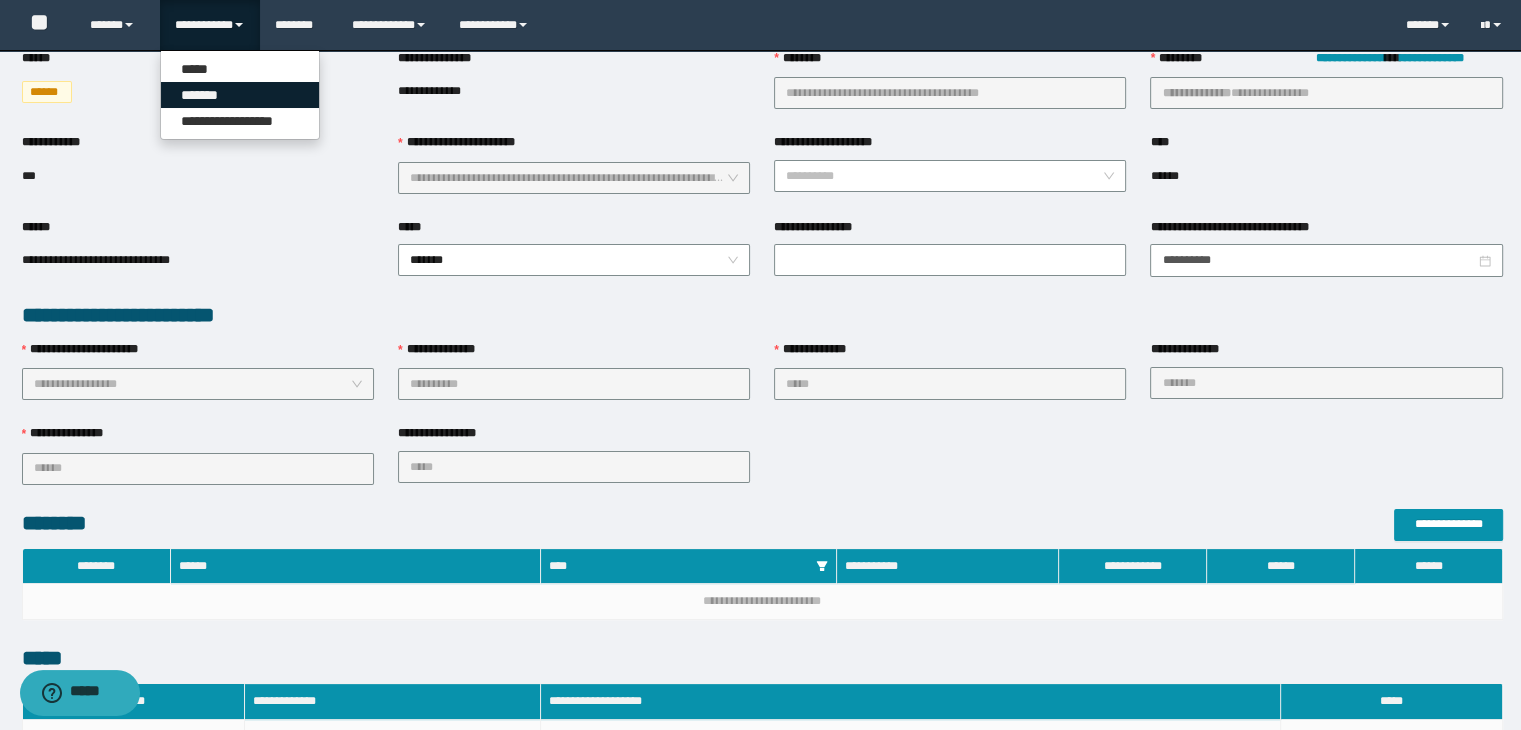 click on "*******" at bounding box center (240, 95) 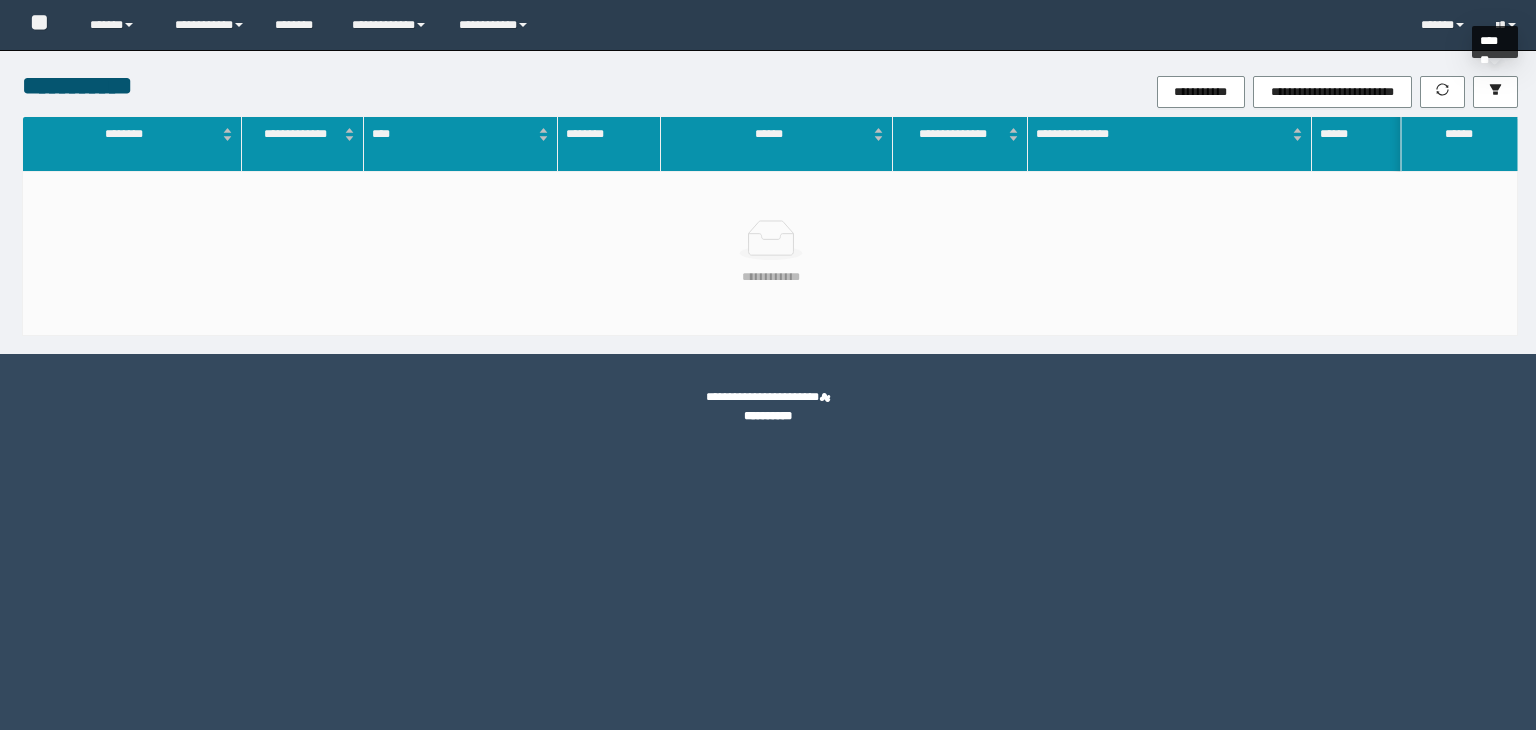 scroll, scrollTop: 0, scrollLeft: 0, axis: both 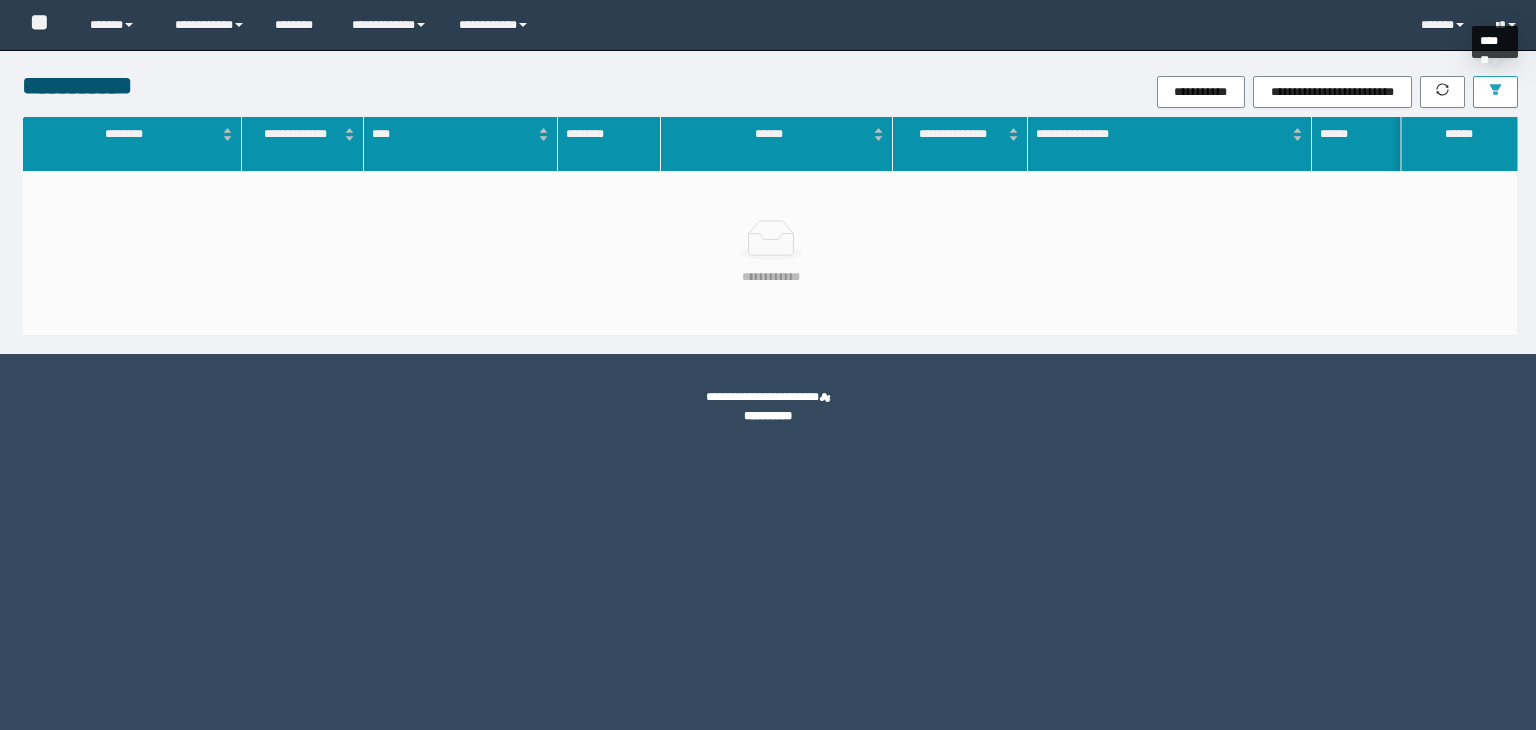 click at bounding box center (1495, 92) 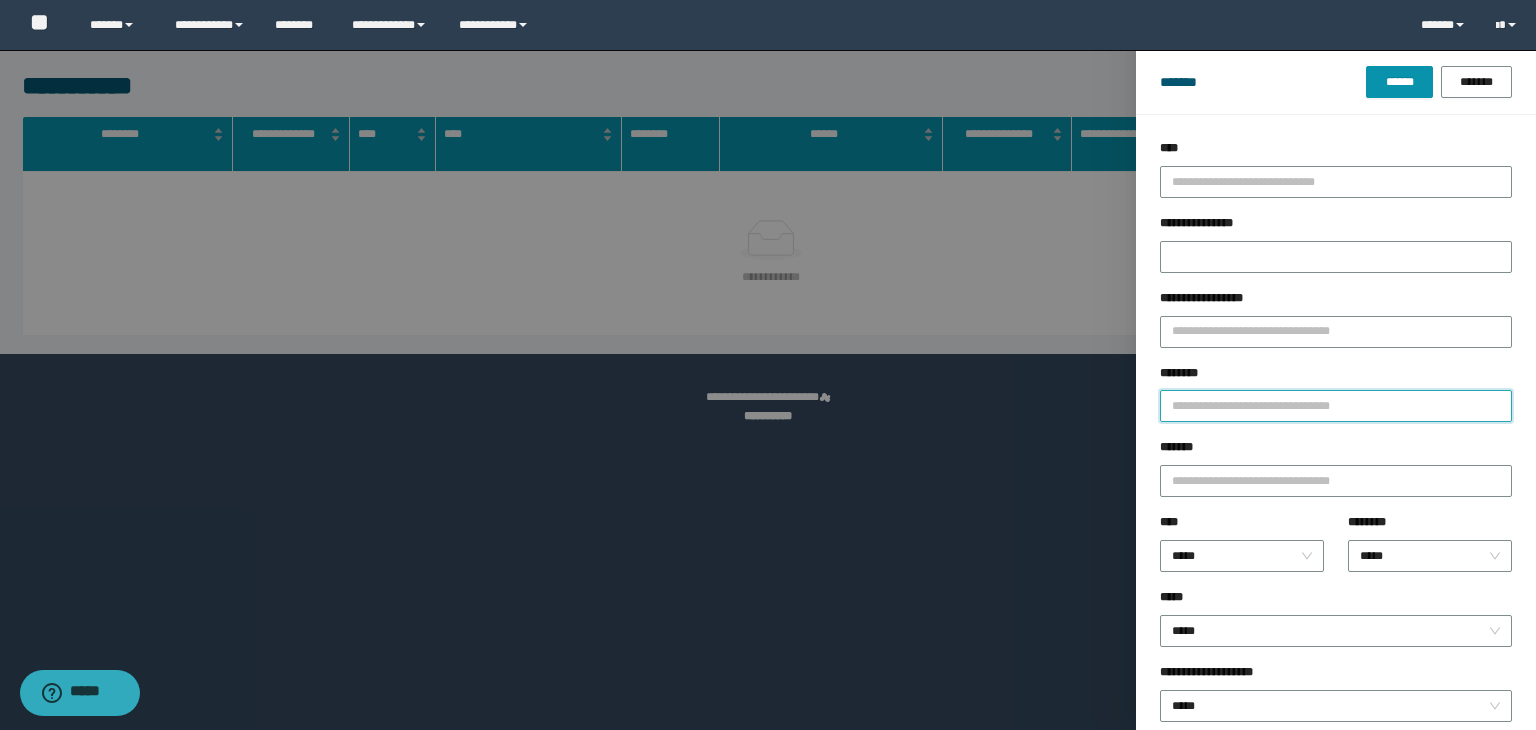 click on "********" at bounding box center [1336, 406] 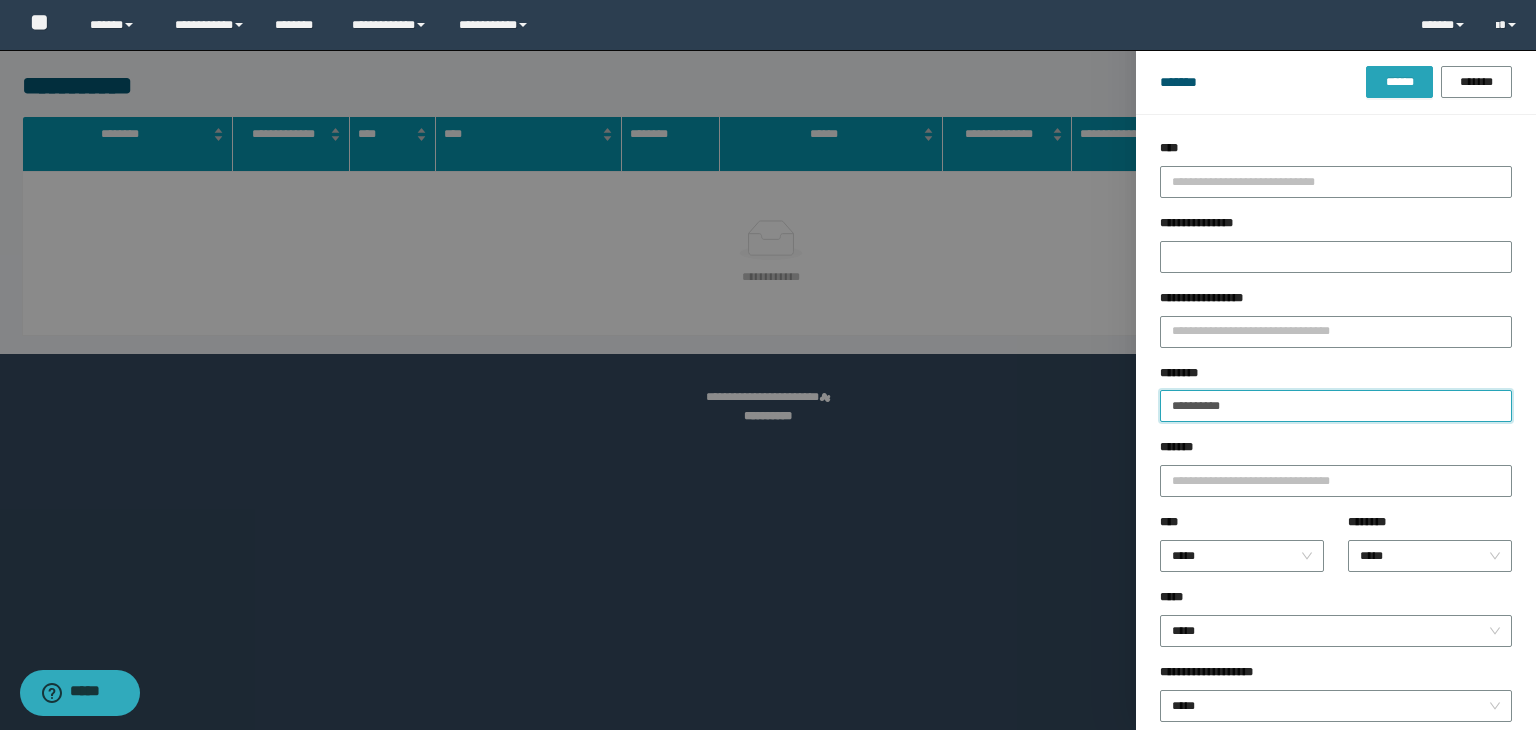 type on "**********" 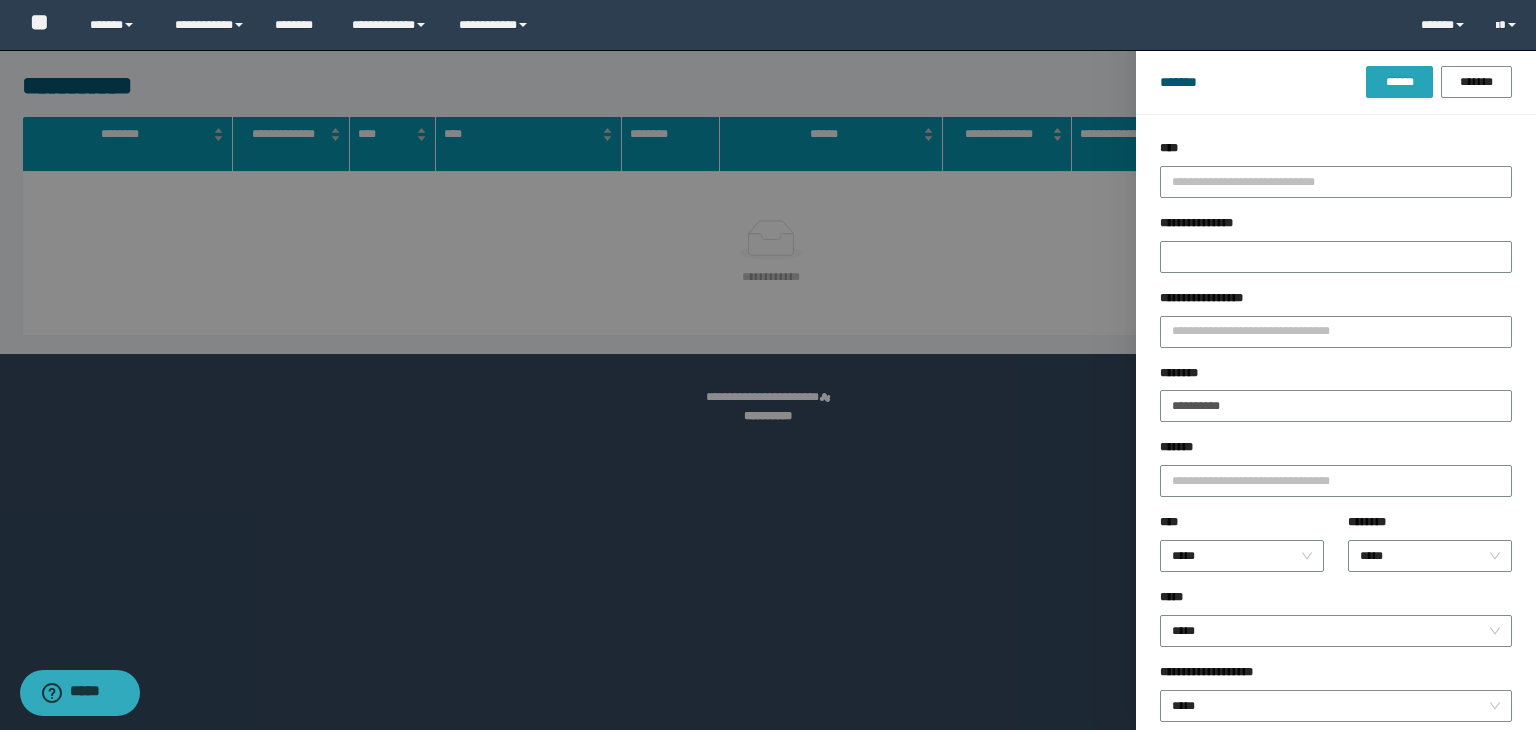 click on "******" at bounding box center [1399, 82] 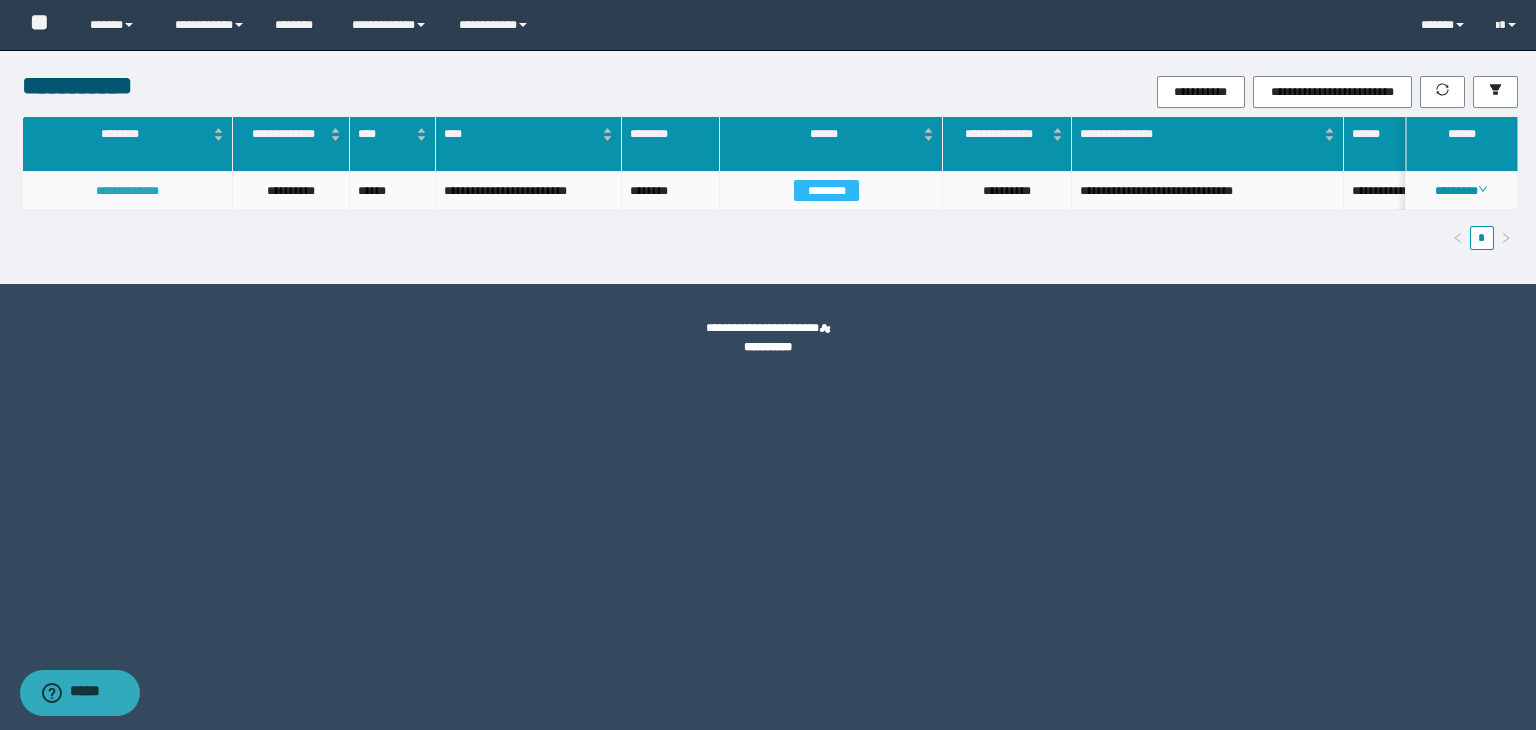 click on "**********" at bounding box center (127, 191) 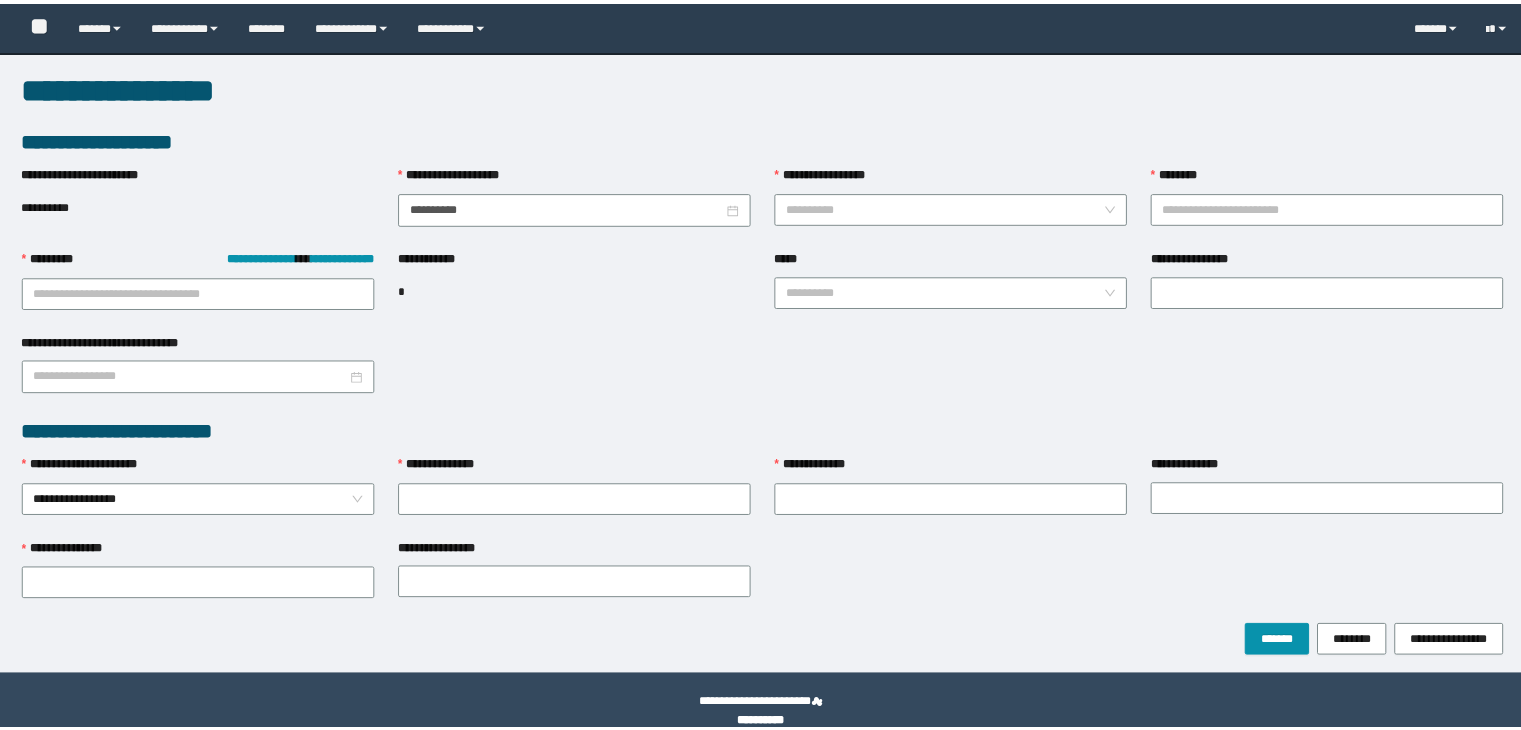 scroll, scrollTop: 0, scrollLeft: 0, axis: both 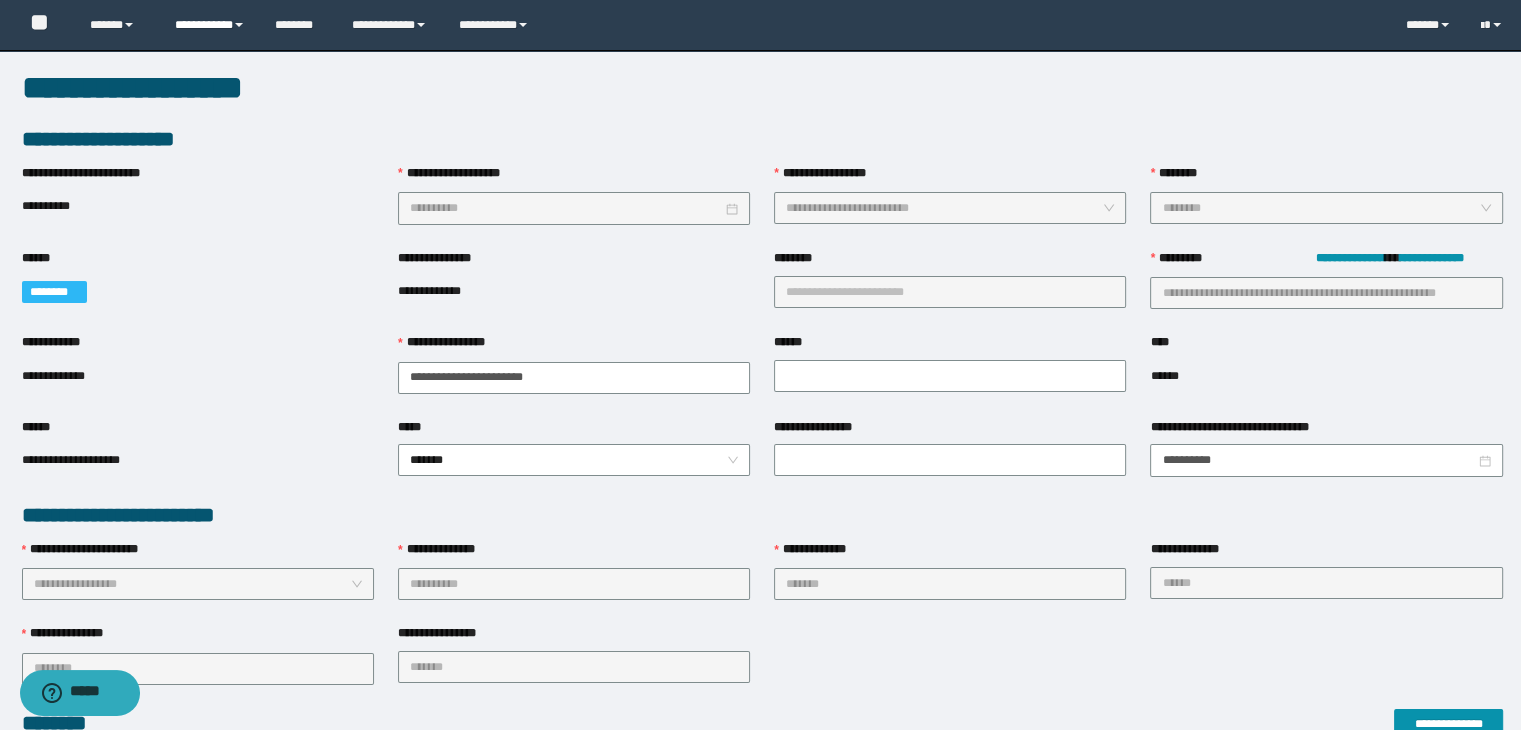 click on "**********" at bounding box center [210, 25] 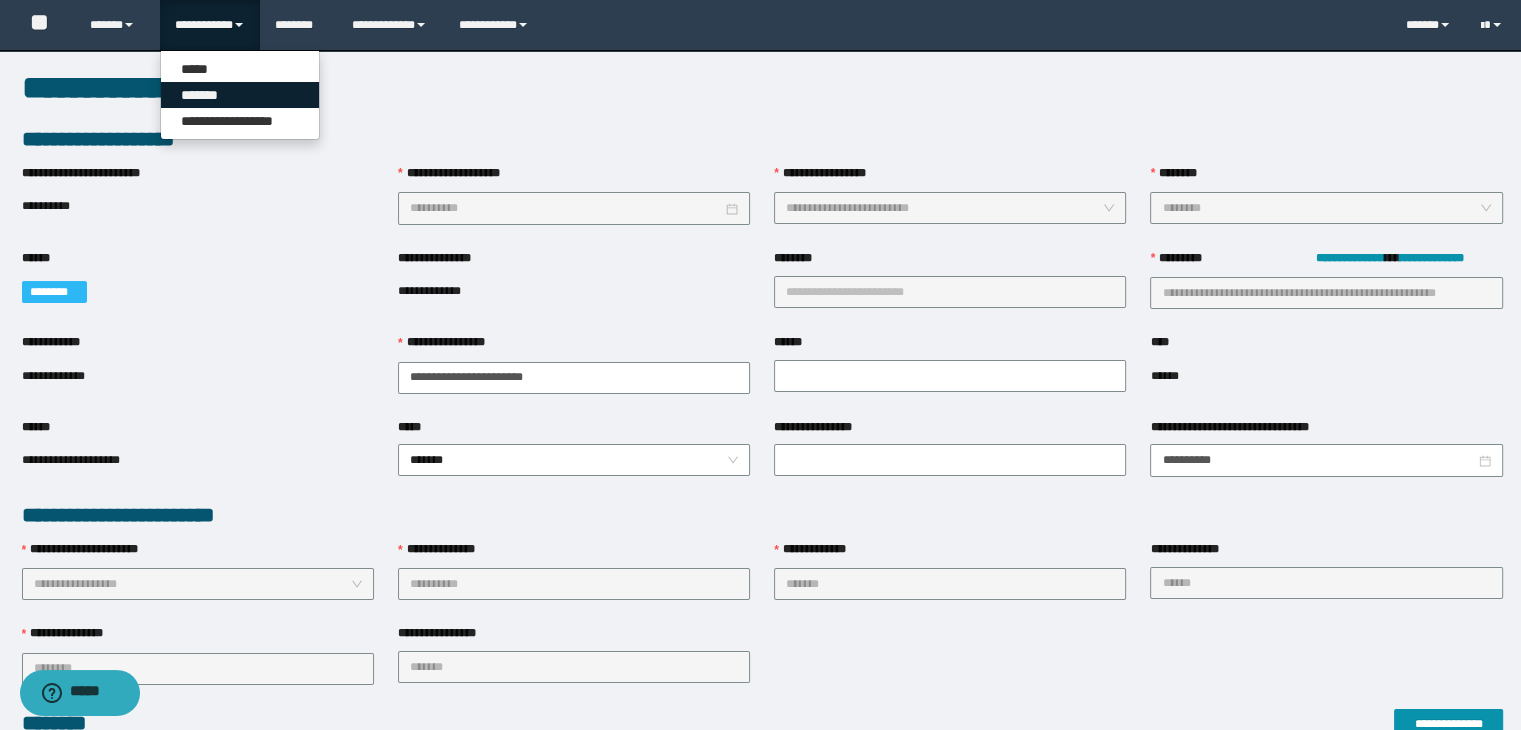 click on "*******" at bounding box center (240, 95) 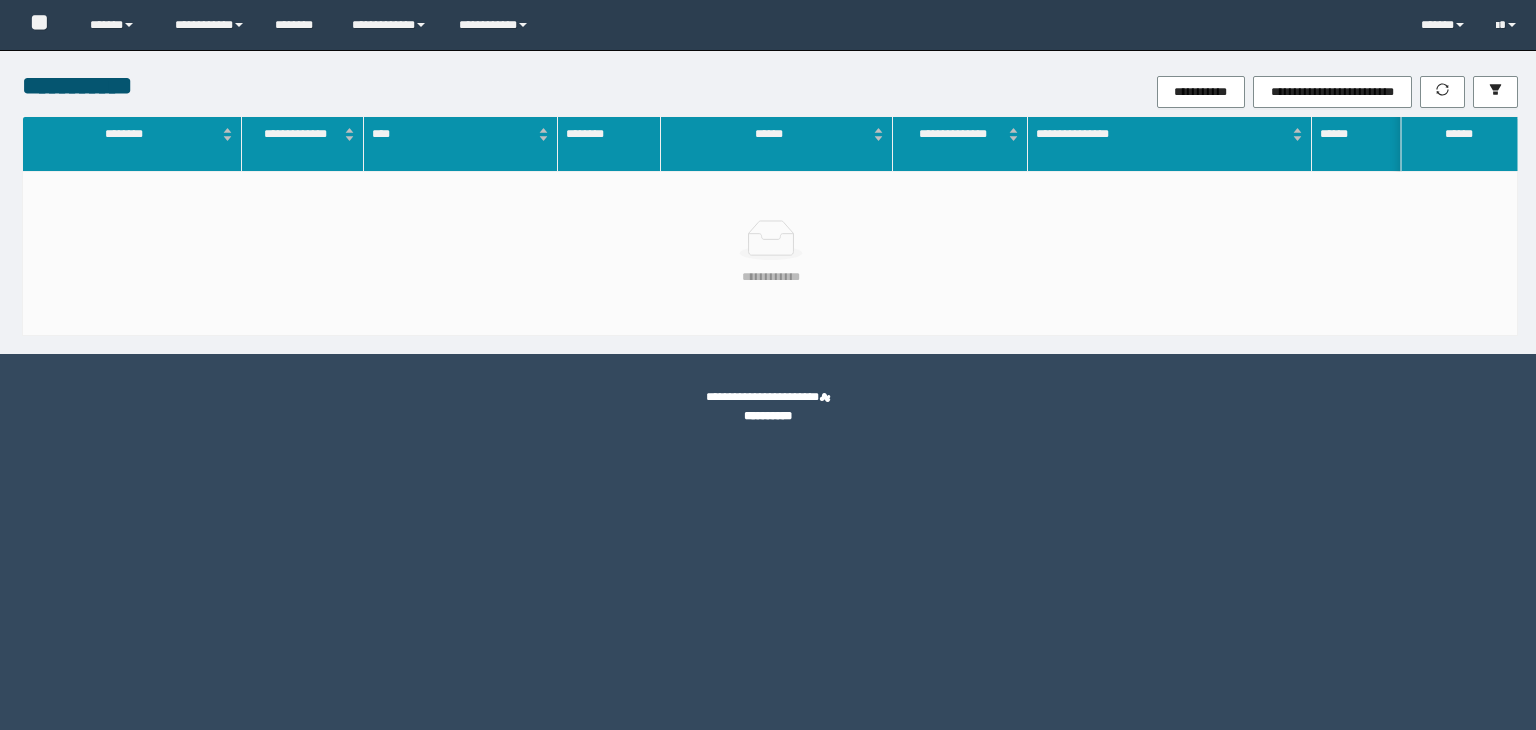 scroll, scrollTop: 0, scrollLeft: 0, axis: both 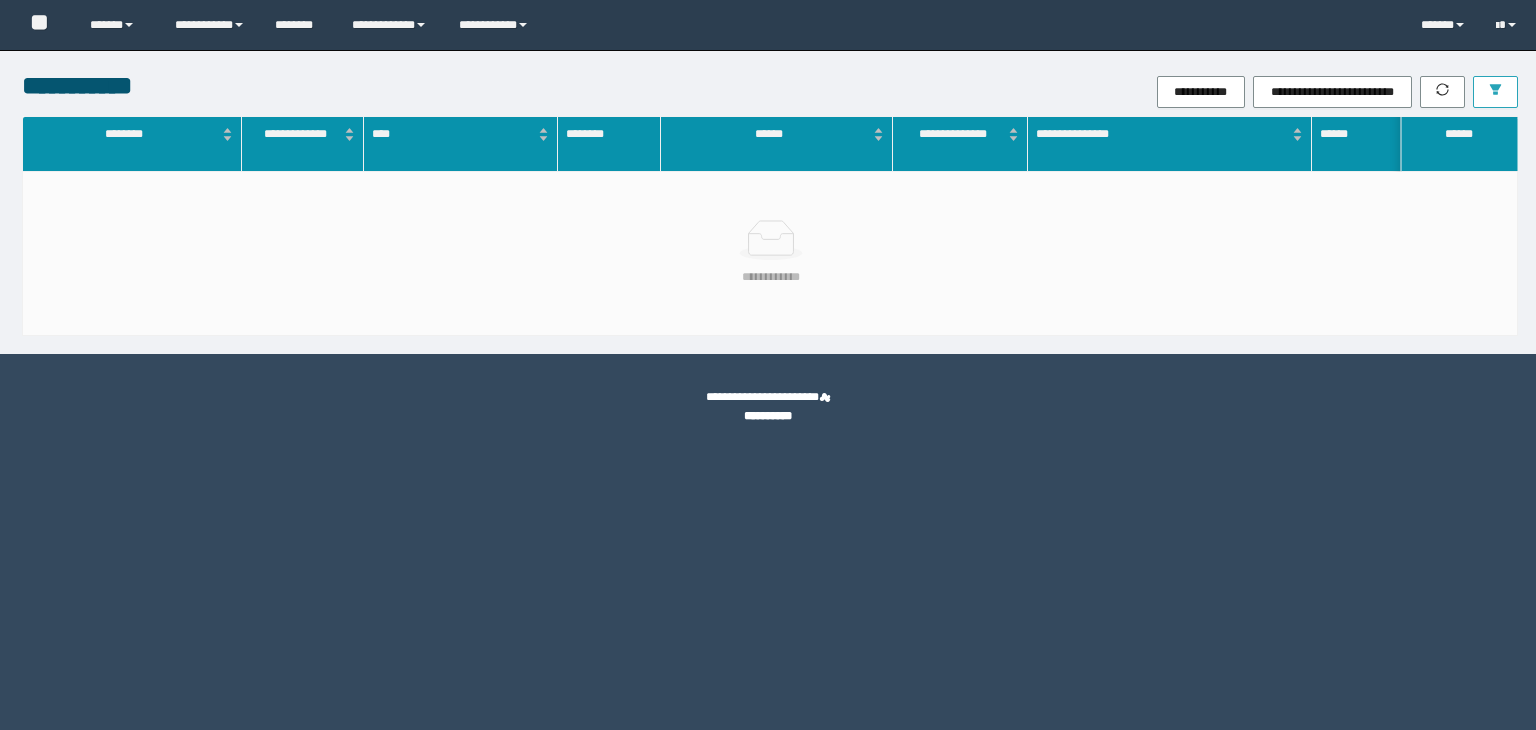 click at bounding box center [1495, 92] 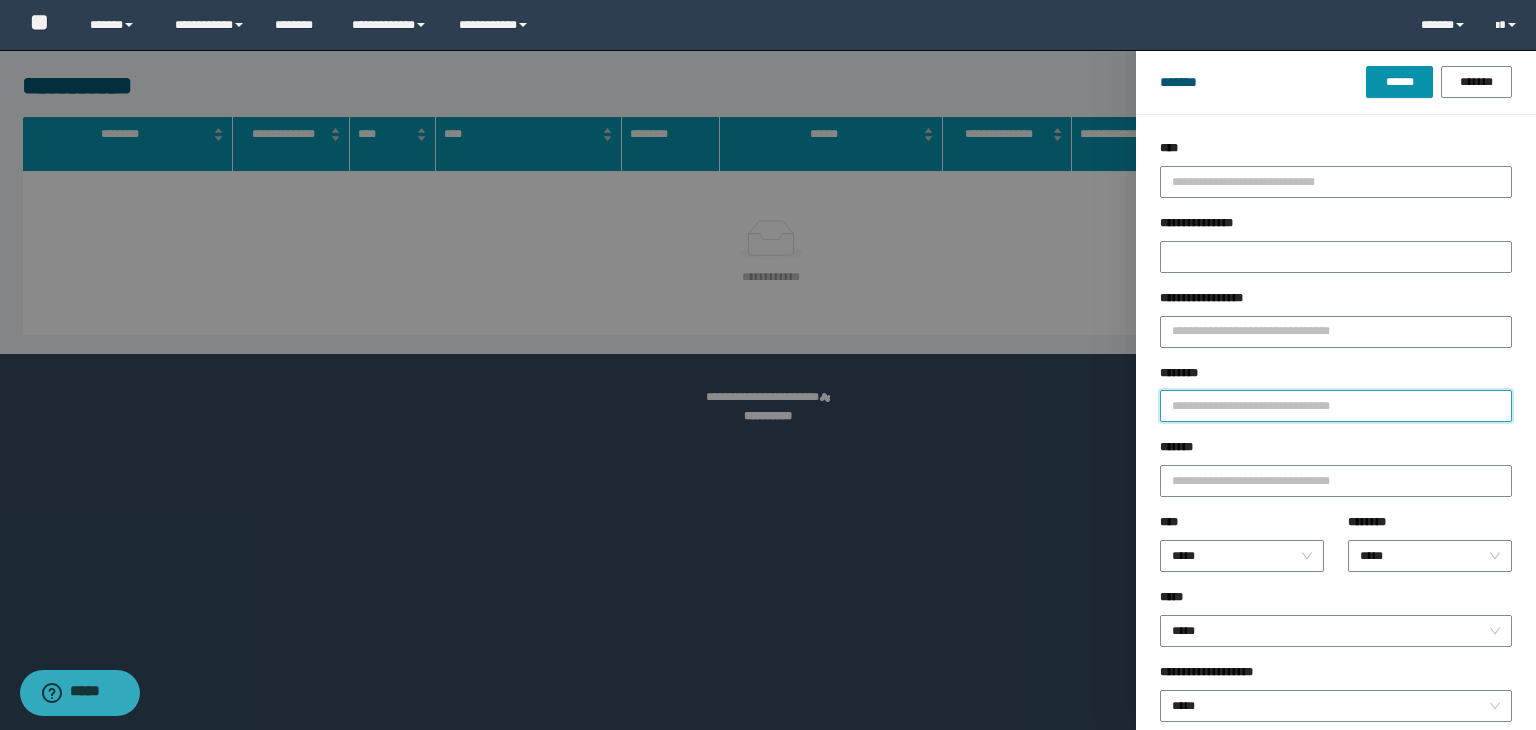 click on "********" at bounding box center (1336, 406) 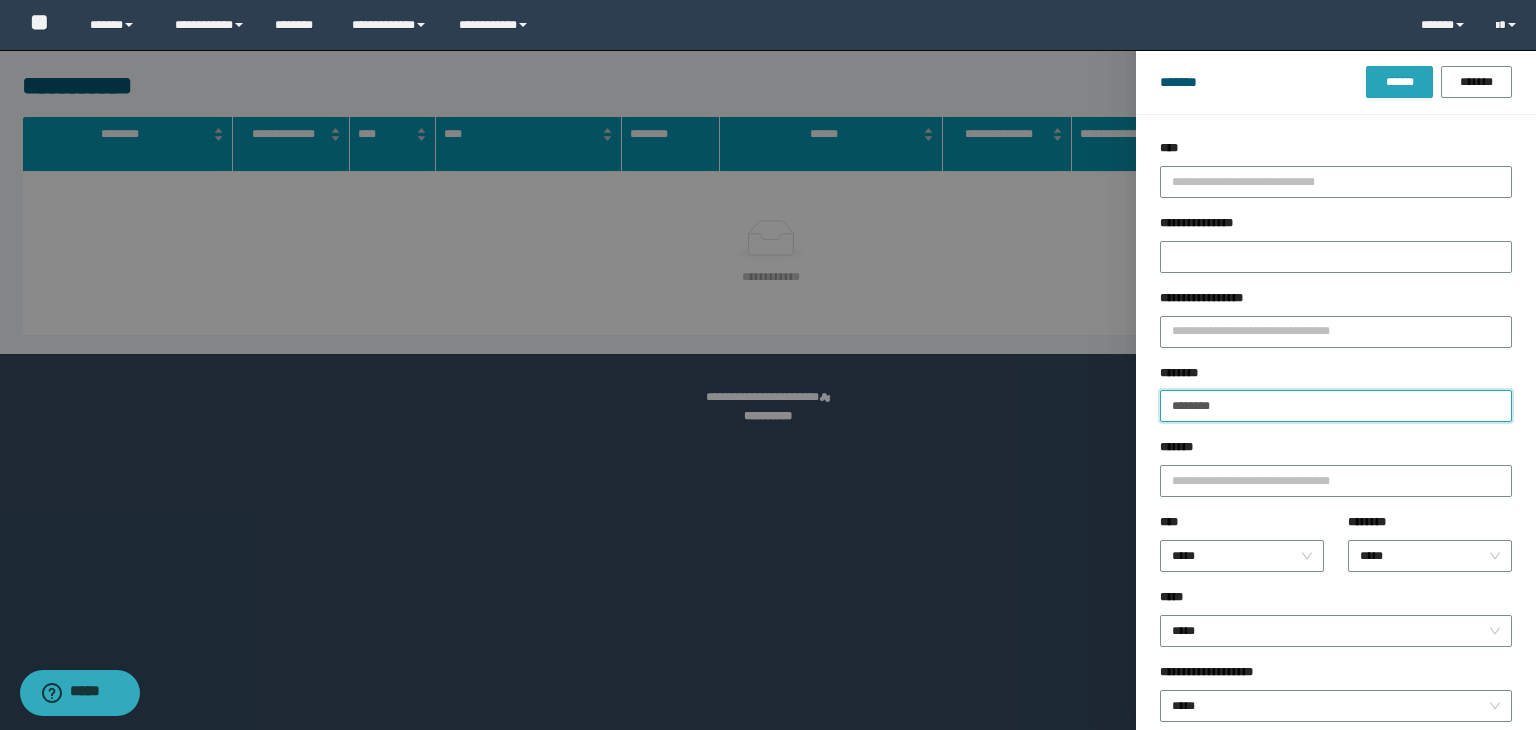 type on "********" 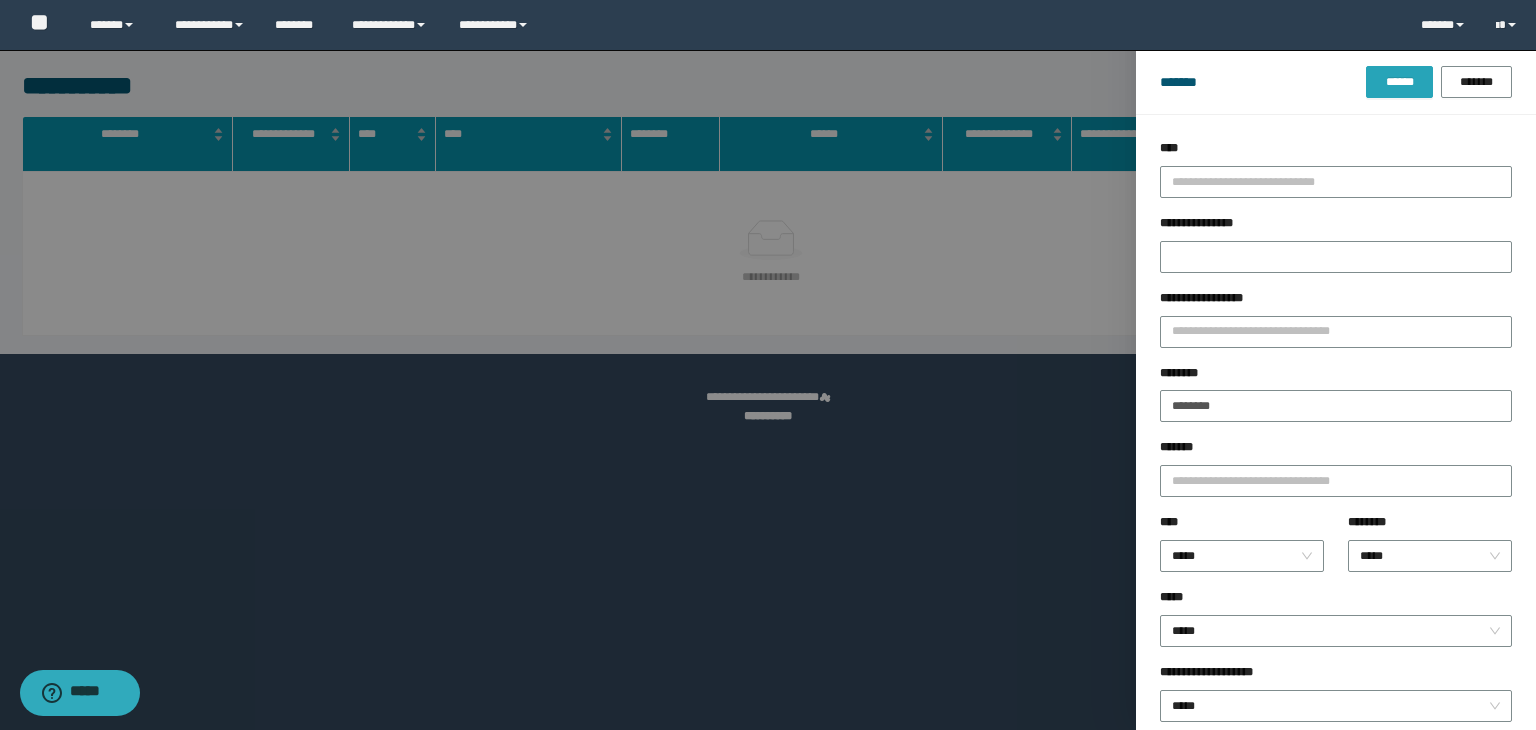 click on "******" at bounding box center (1399, 82) 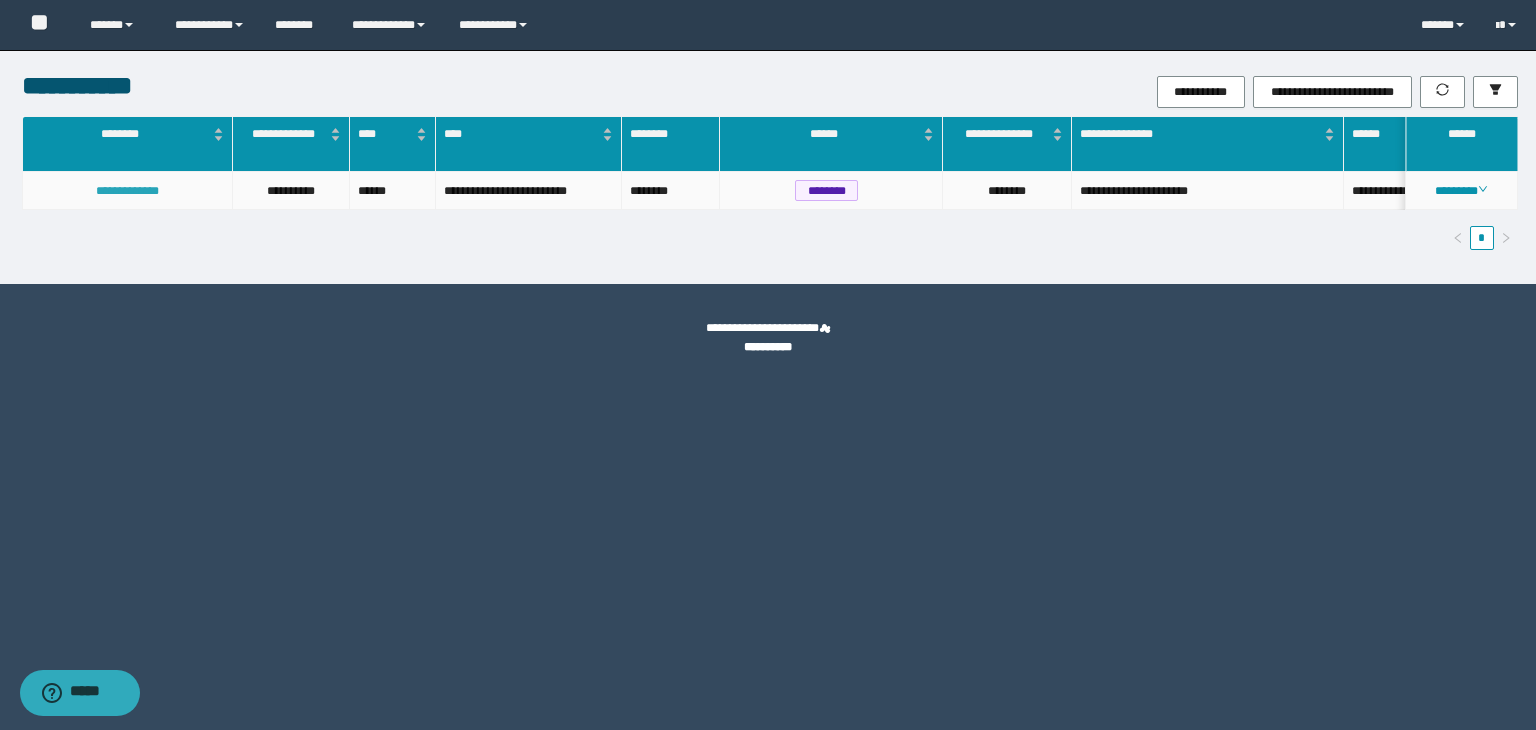 click on "**********" at bounding box center [127, 191] 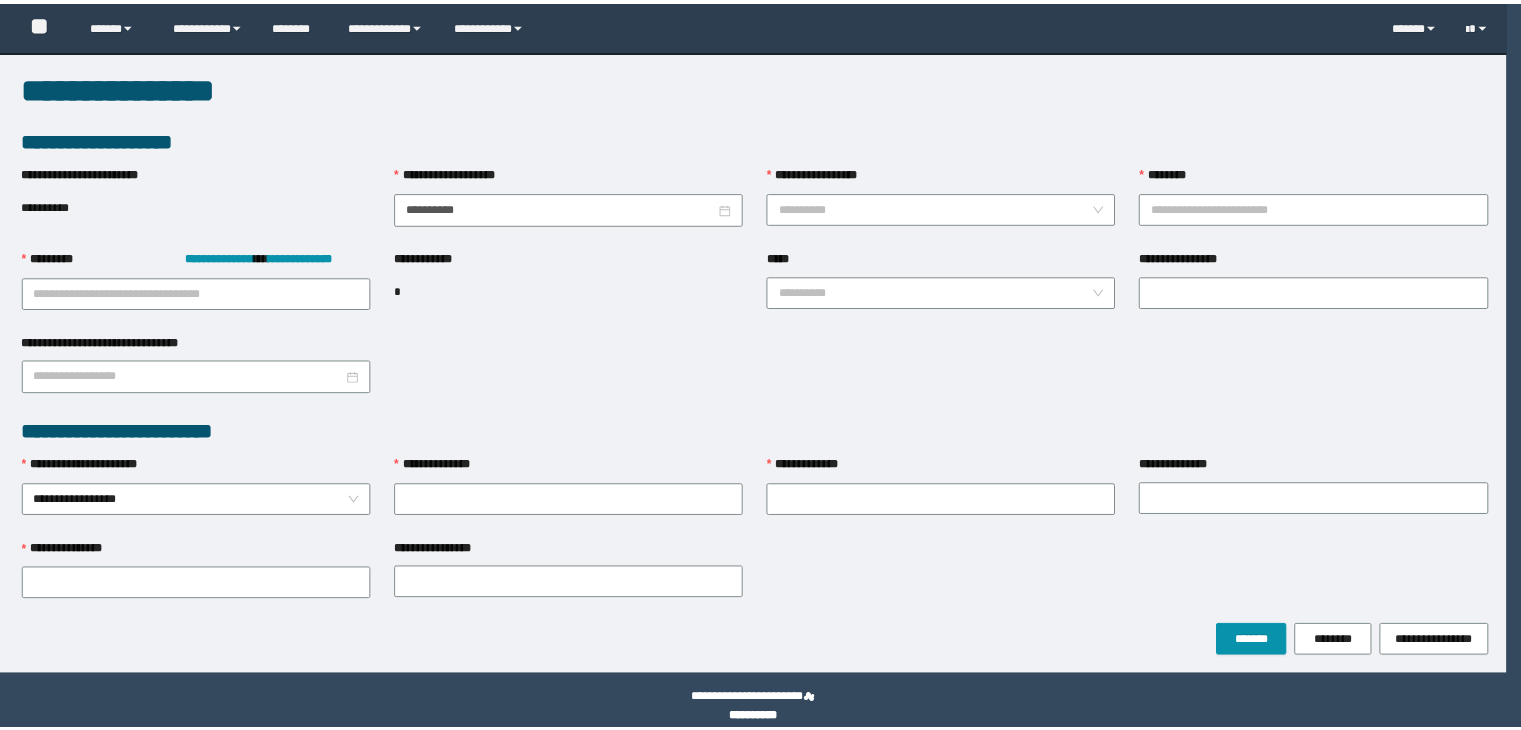scroll, scrollTop: 0, scrollLeft: 0, axis: both 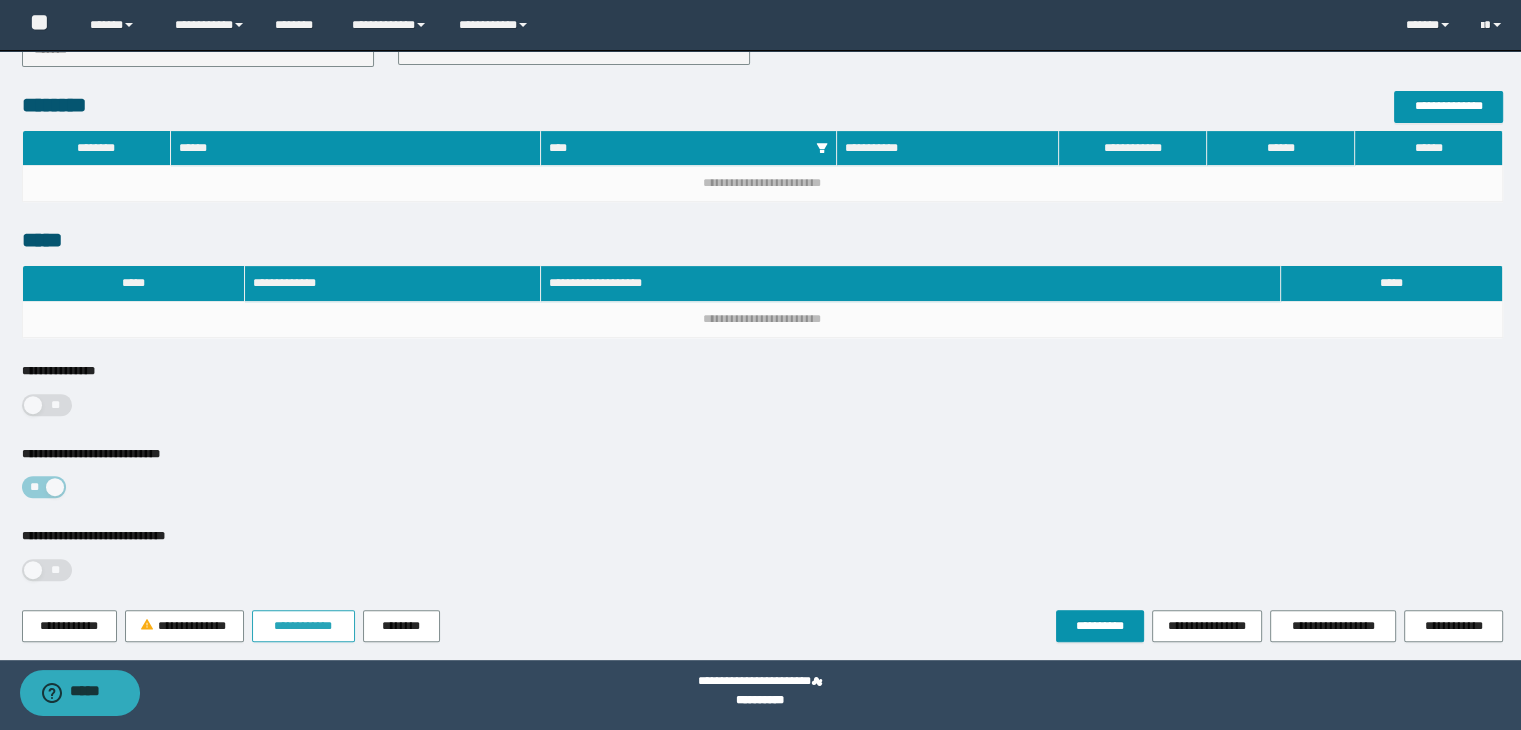 click on "**********" at bounding box center (303, 626) 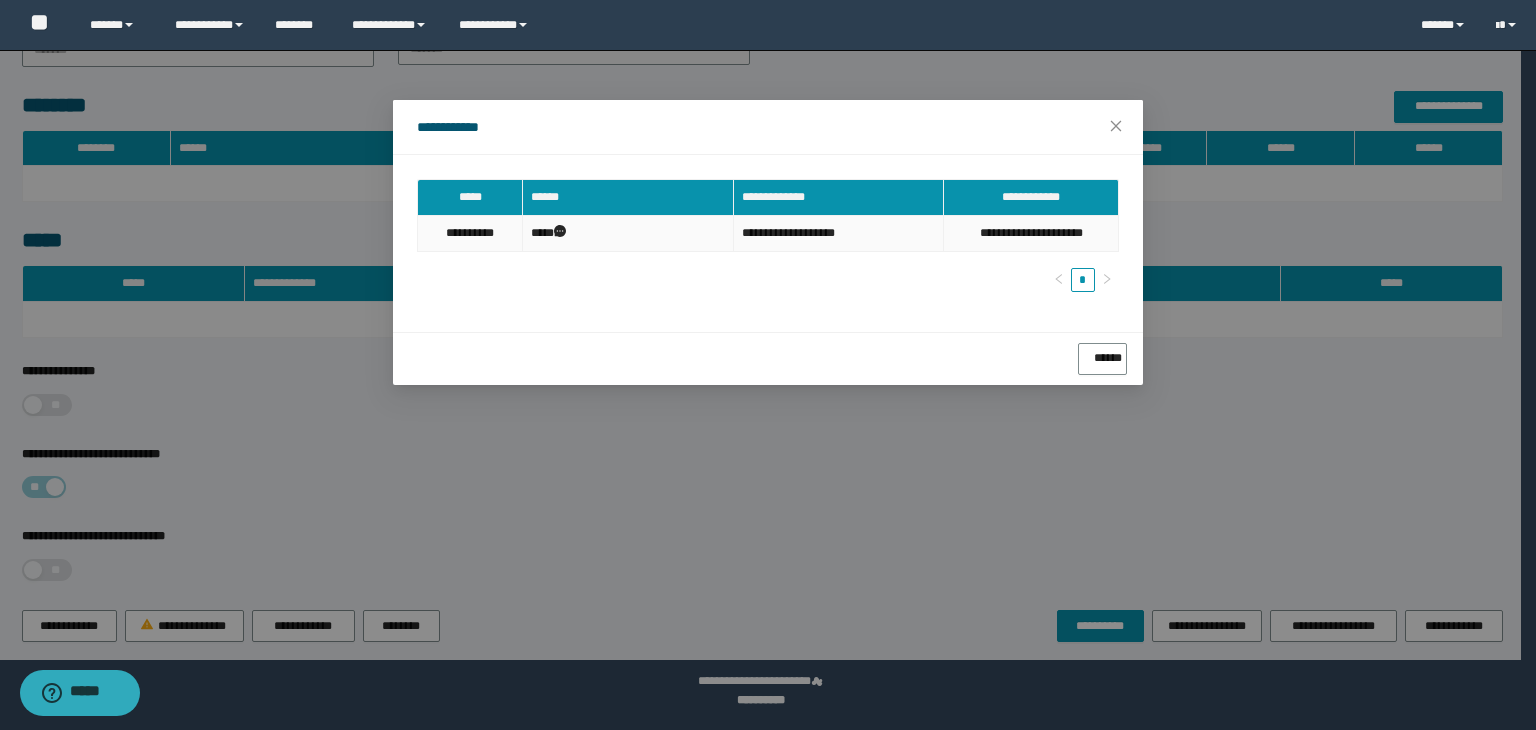 click 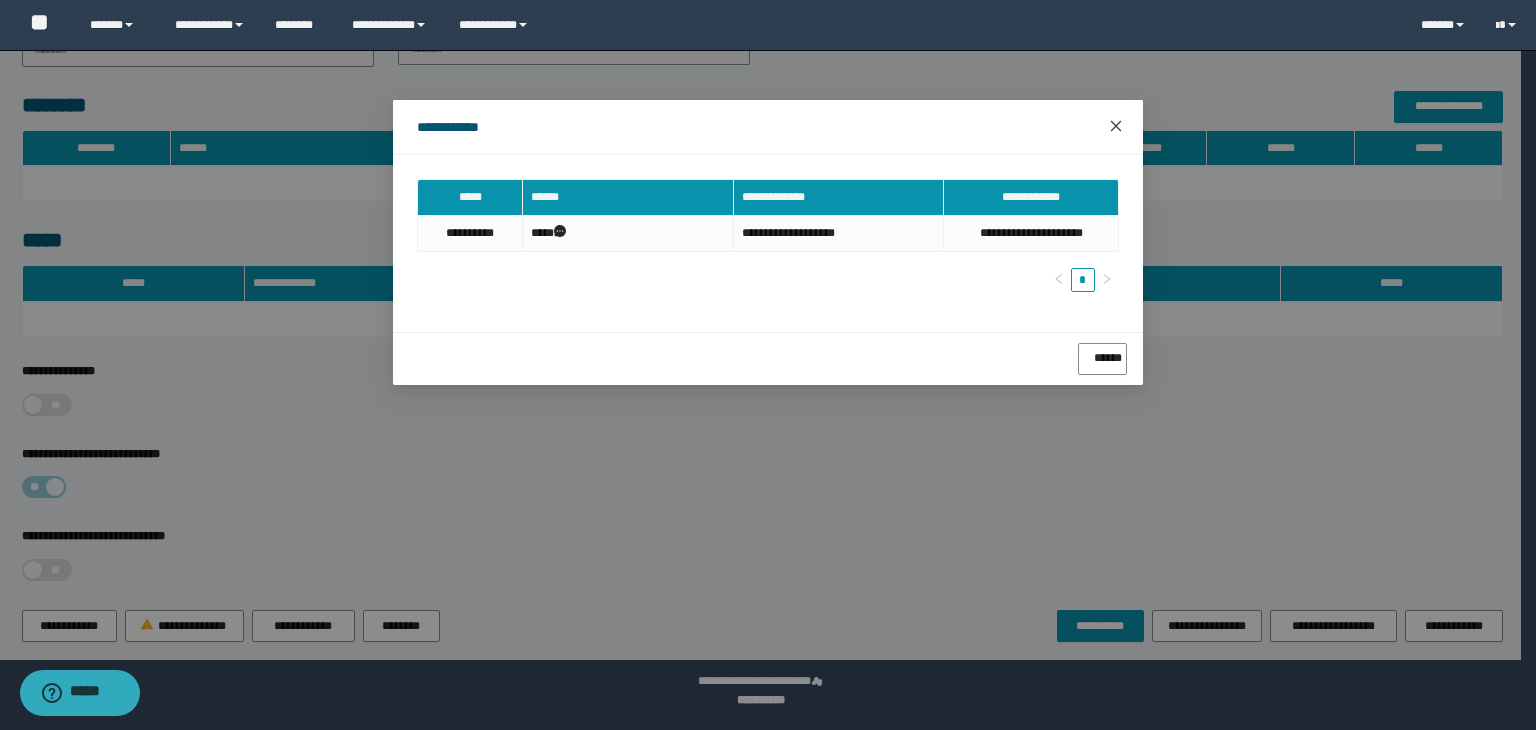 click 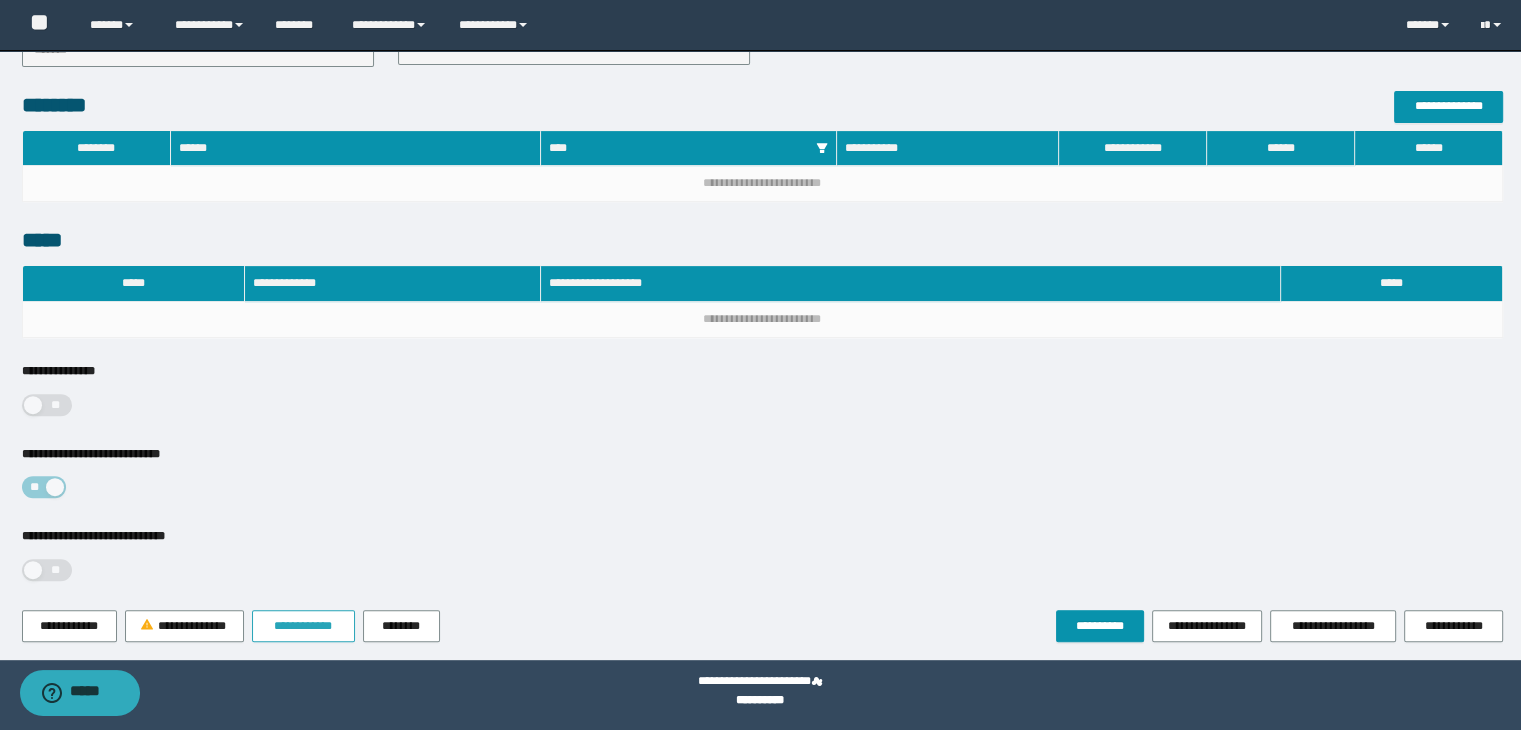type 